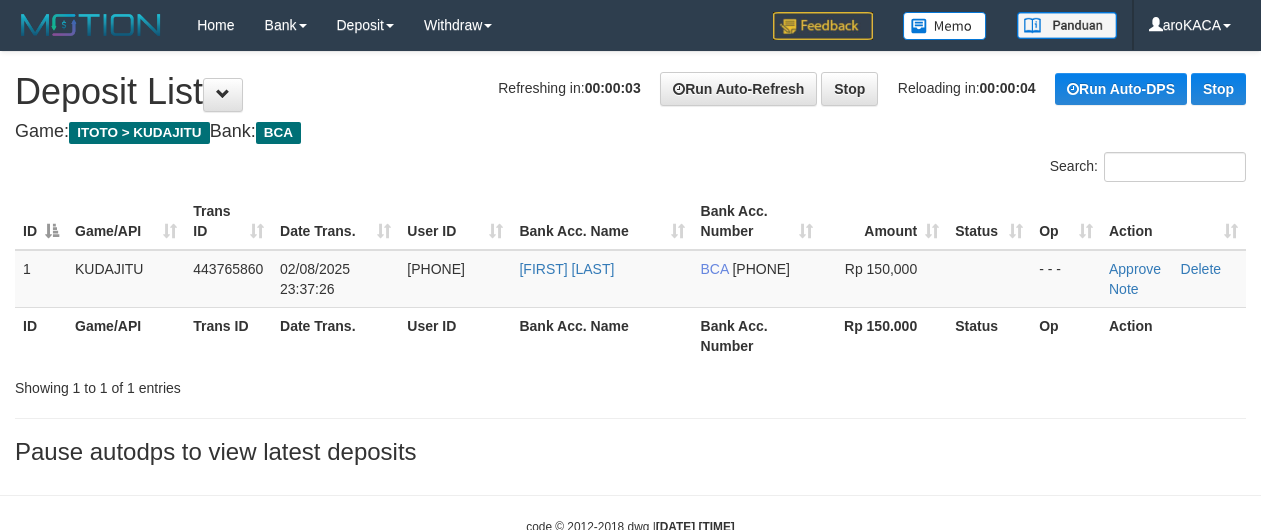 scroll, scrollTop: 0, scrollLeft: 0, axis: both 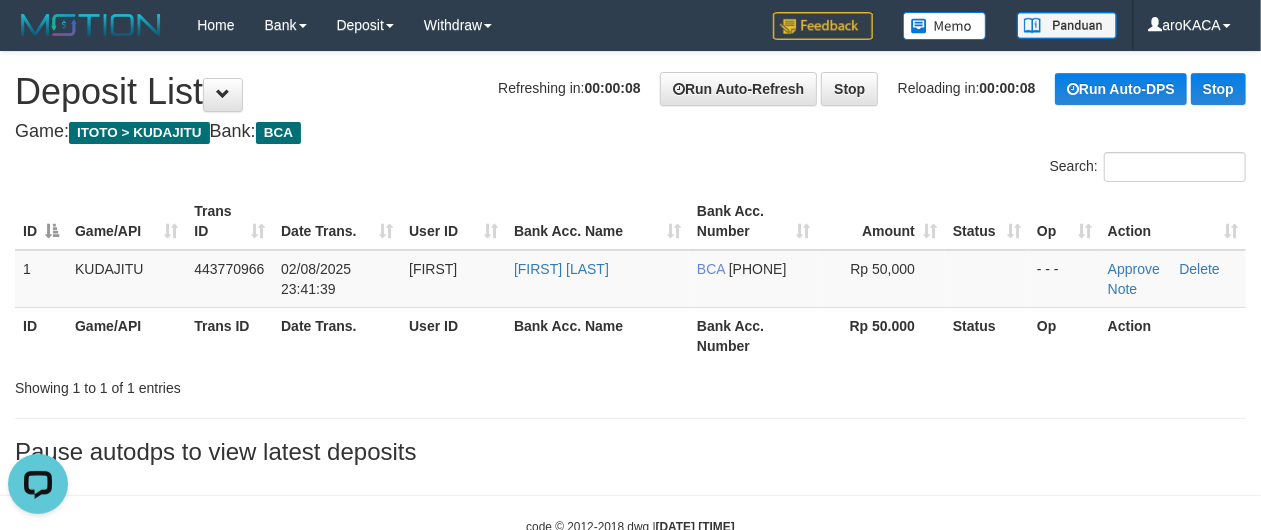 drag, startPoint x: 518, startPoint y: 144, endPoint x: 517, endPoint y: 112, distance: 32.01562 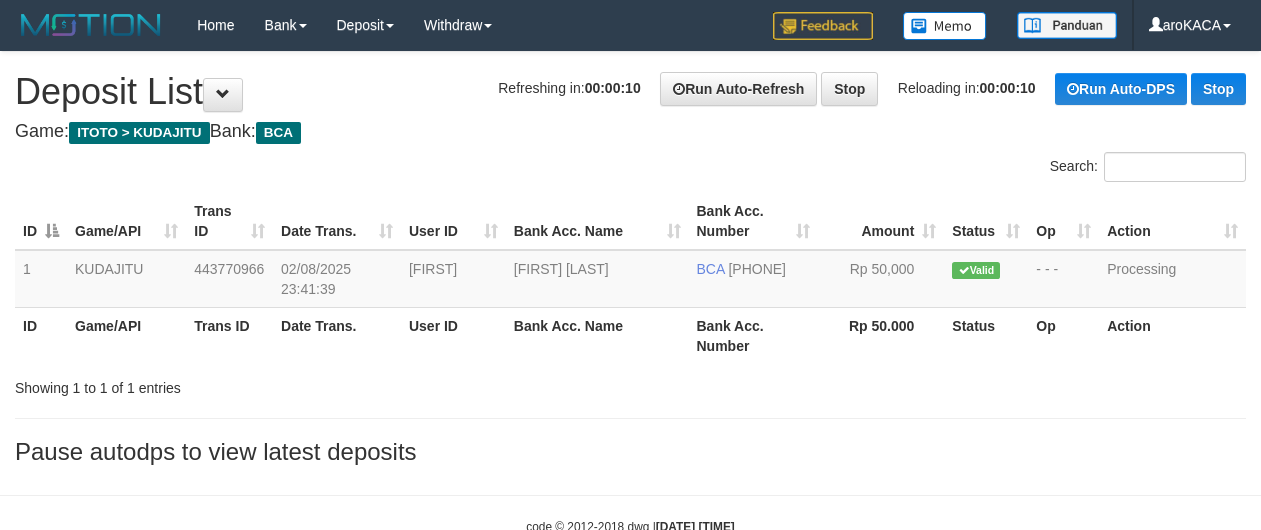scroll, scrollTop: 0, scrollLeft: 0, axis: both 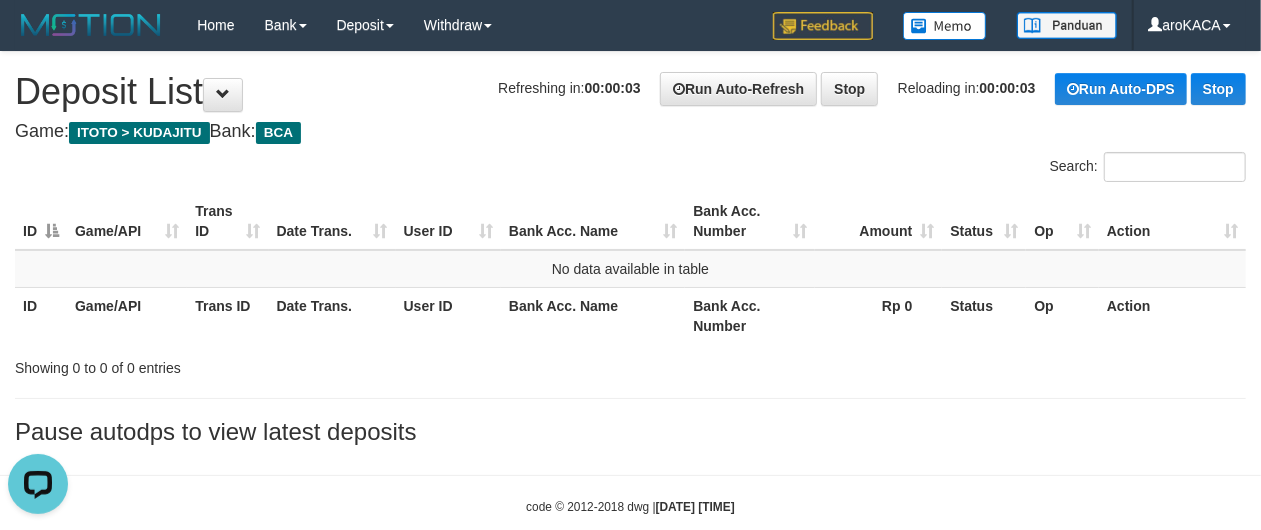 click on "**********" at bounding box center (630, 253) 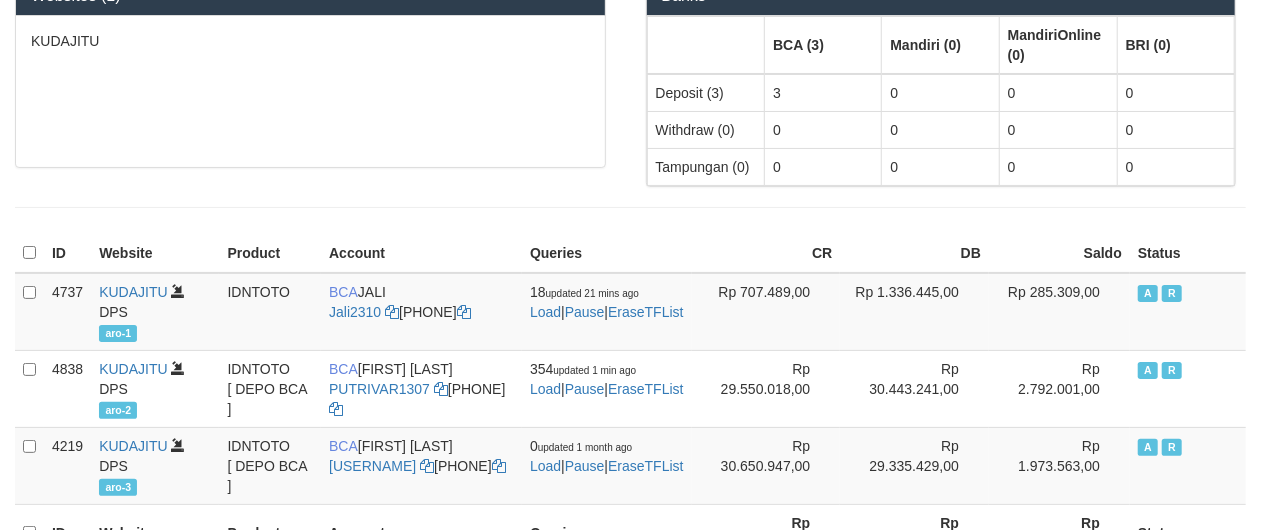 scroll, scrollTop: 133, scrollLeft: 0, axis: vertical 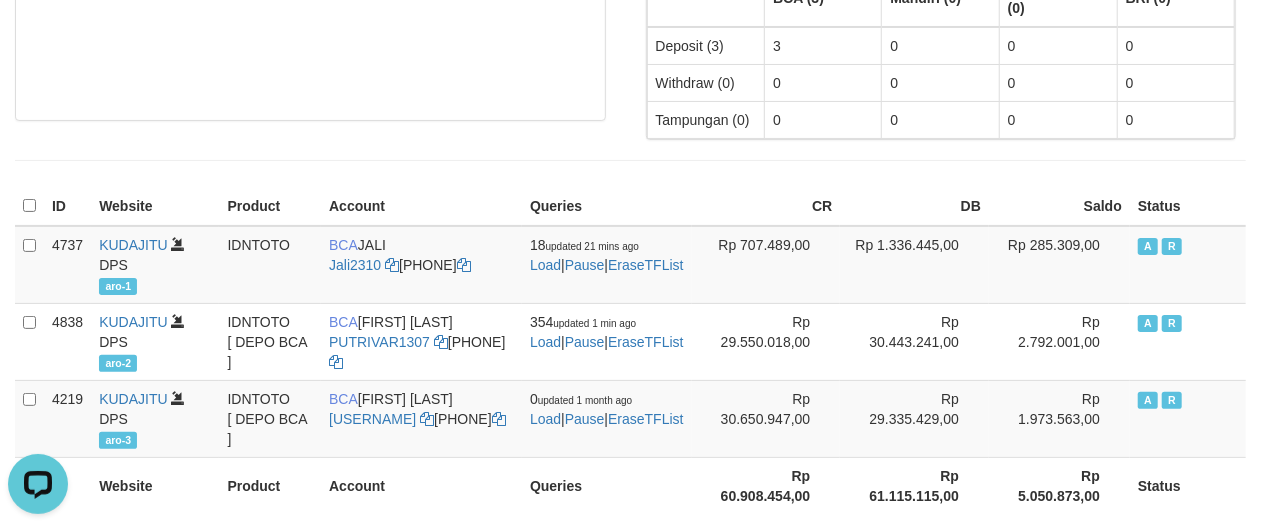 click at bounding box center (630, 160) 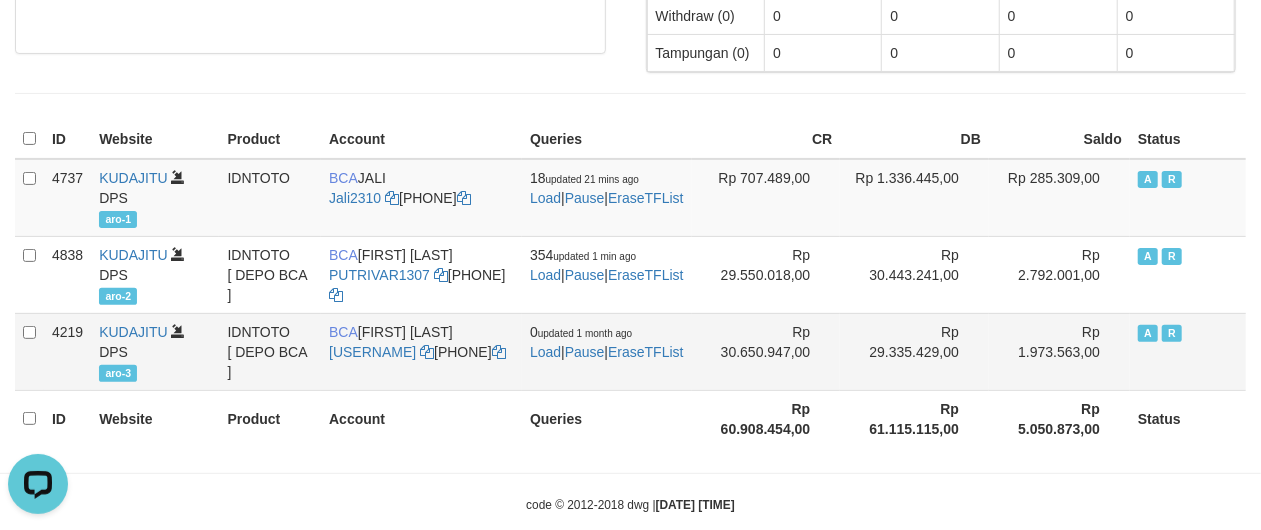 scroll, scrollTop: 236, scrollLeft: 0, axis: vertical 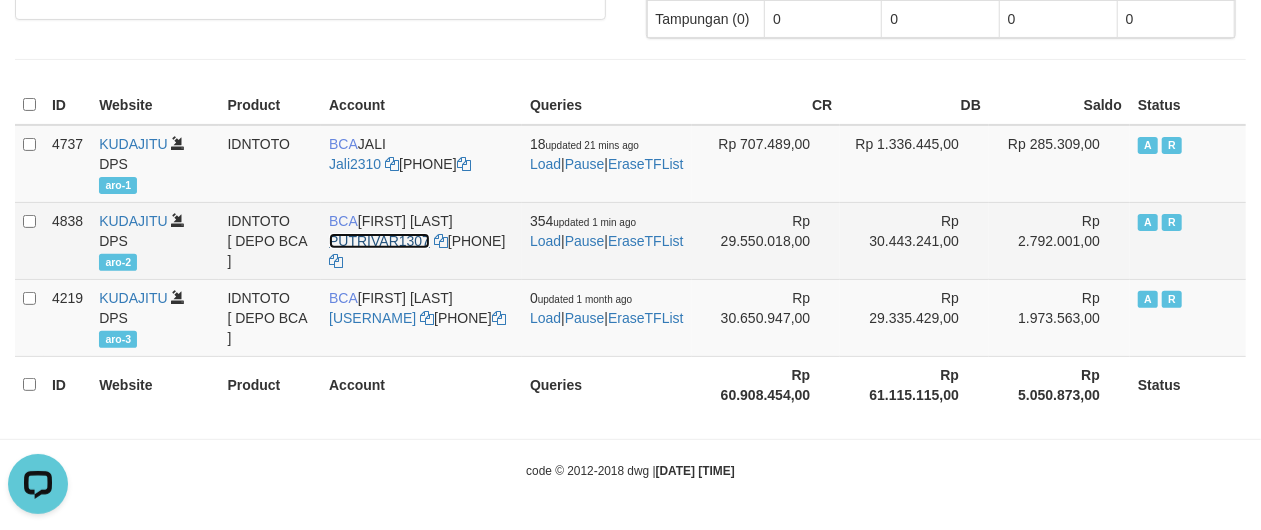 click on "PUTRIVAR1307" at bounding box center (379, 241) 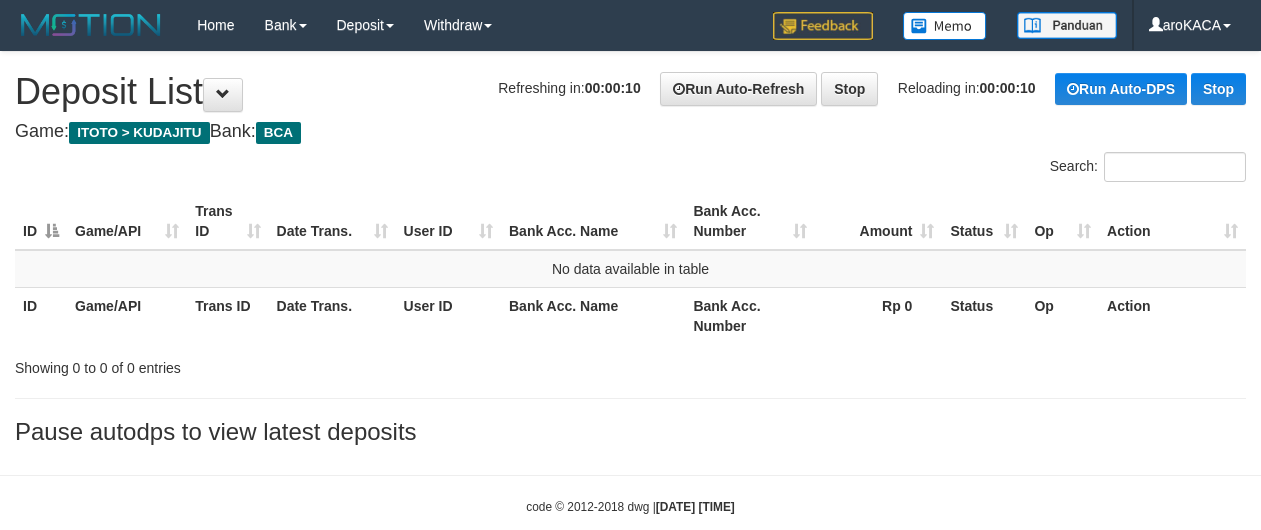 scroll, scrollTop: 0, scrollLeft: 0, axis: both 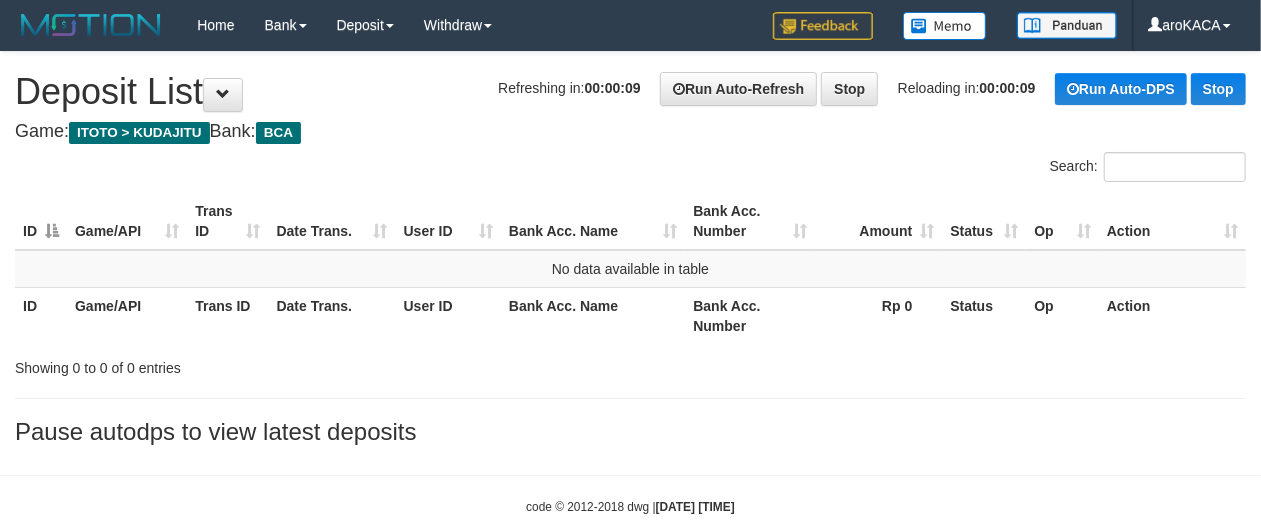 click on "**********" at bounding box center [630, 253] 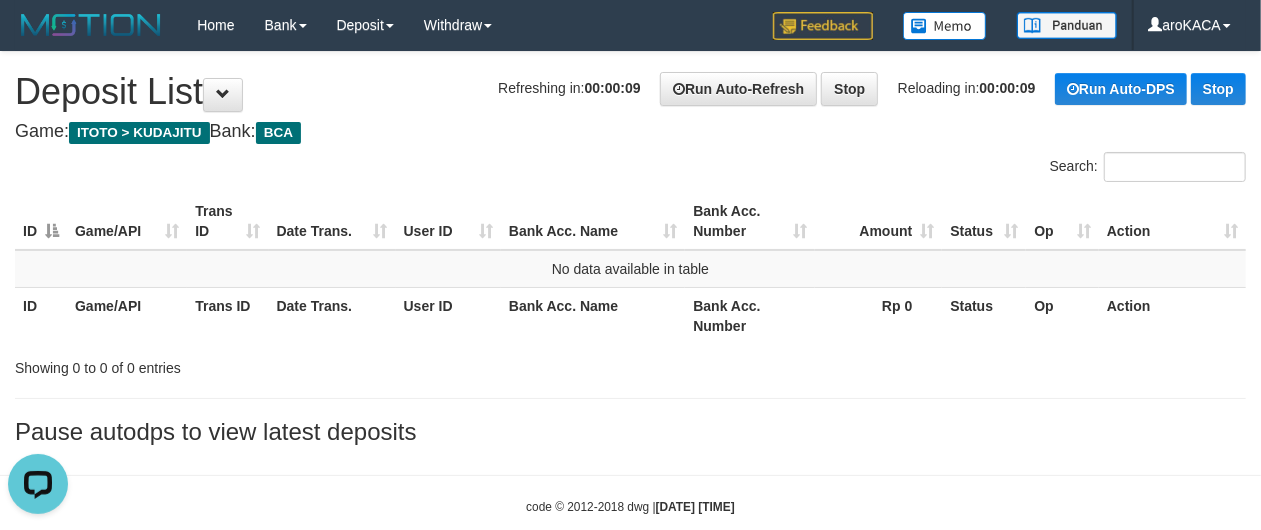 scroll, scrollTop: 0, scrollLeft: 0, axis: both 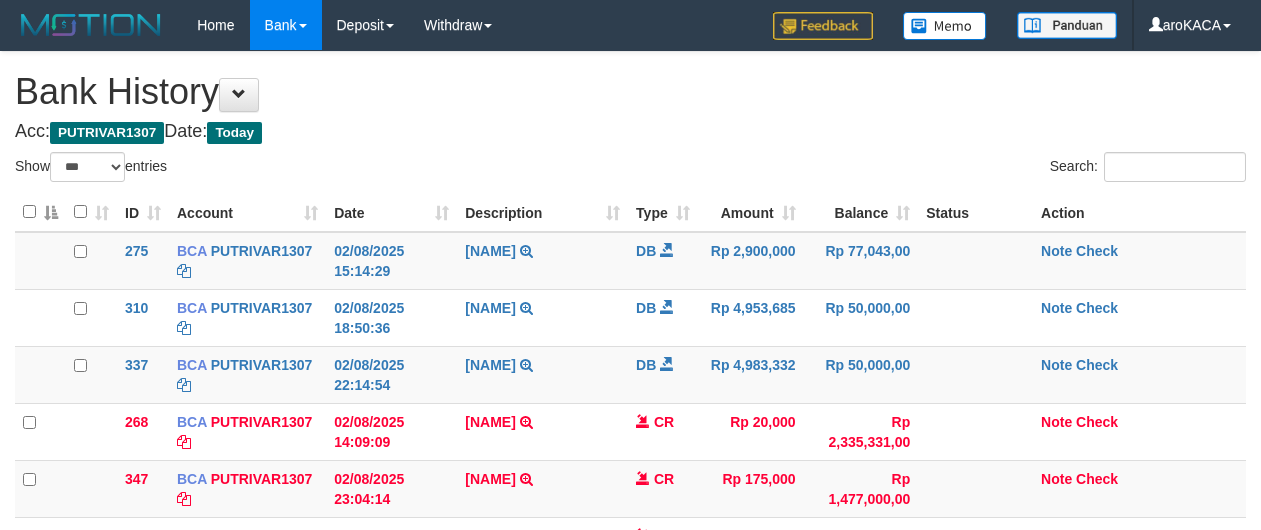select on "***" 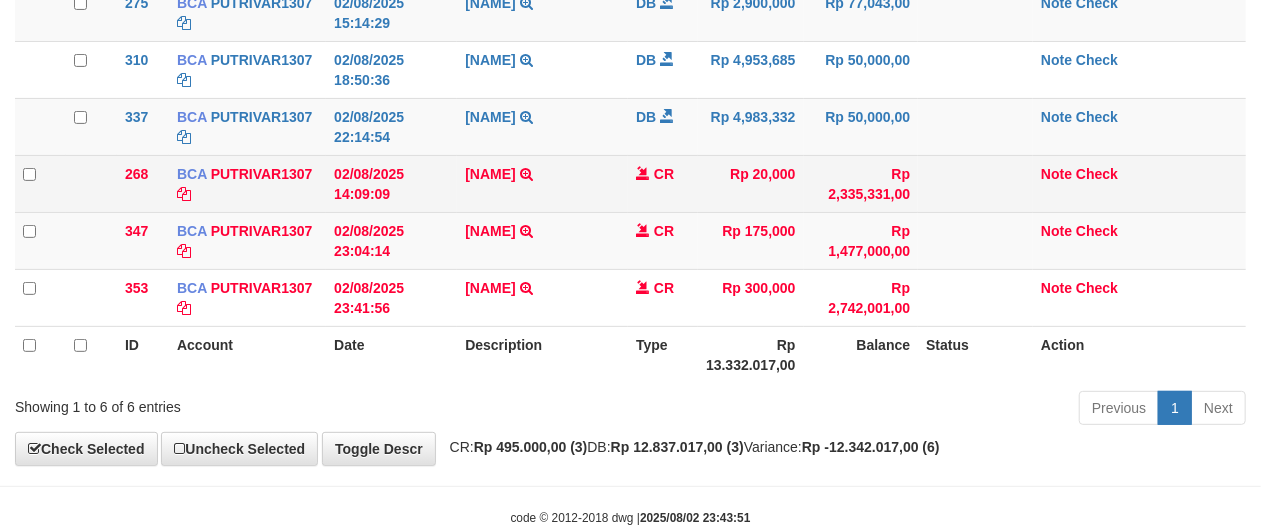 scroll, scrollTop: 266, scrollLeft: 0, axis: vertical 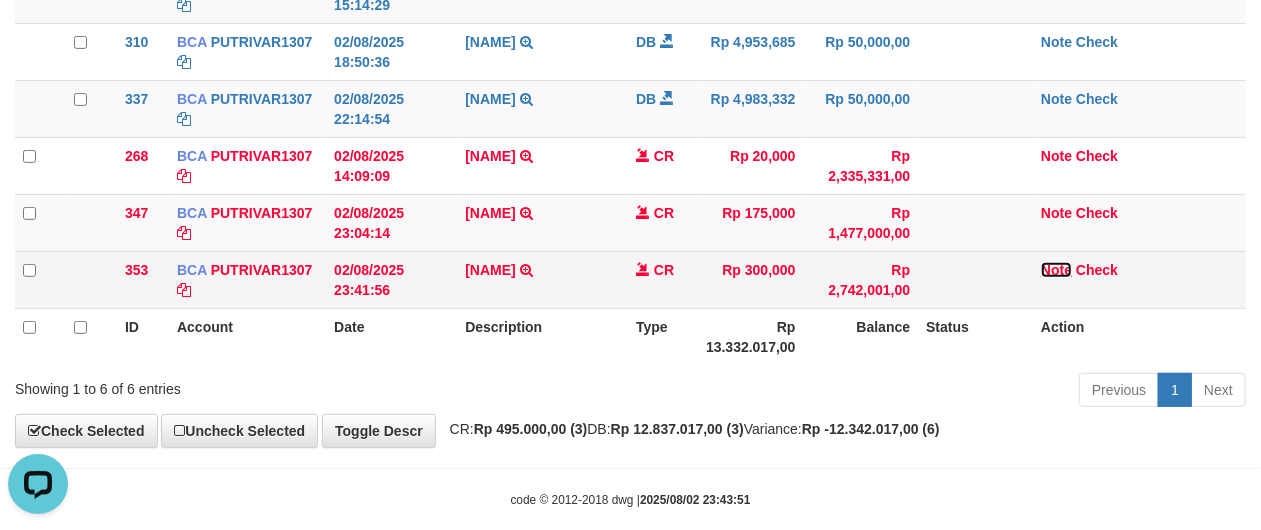 click on "Note" at bounding box center [1056, 270] 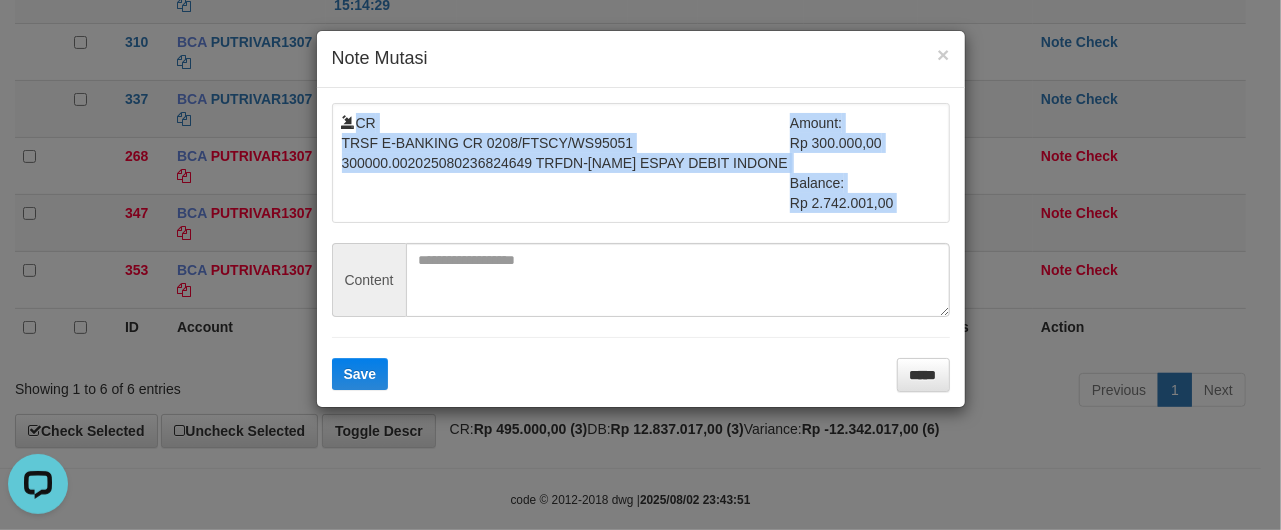 drag, startPoint x: 642, startPoint y: 221, endPoint x: 505, endPoint y: 258, distance: 141.90842 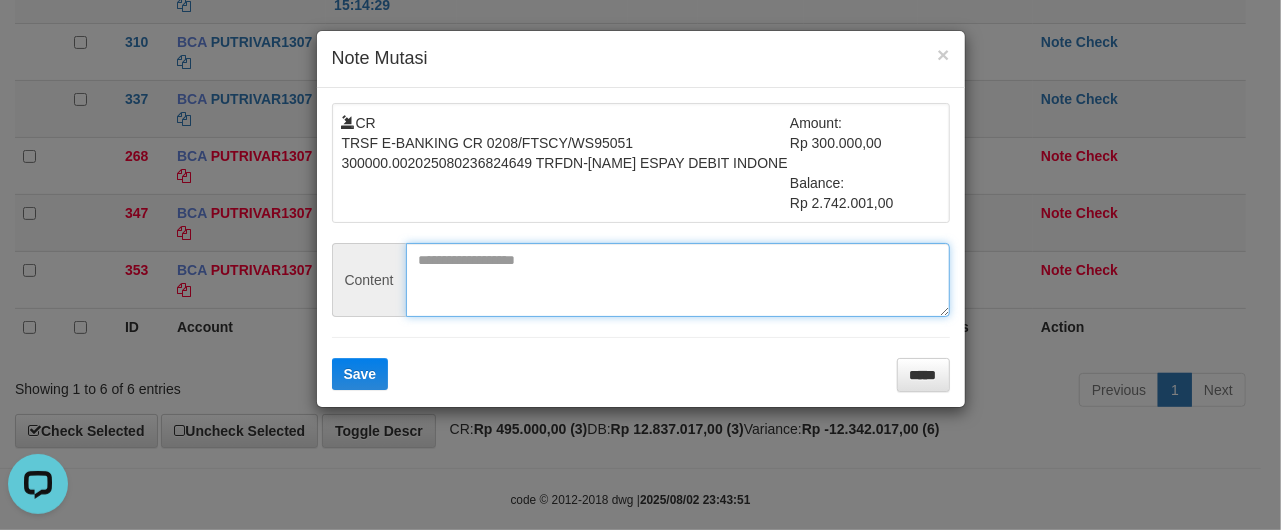 drag, startPoint x: 488, startPoint y: 276, endPoint x: 468, endPoint y: 296, distance: 28.284271 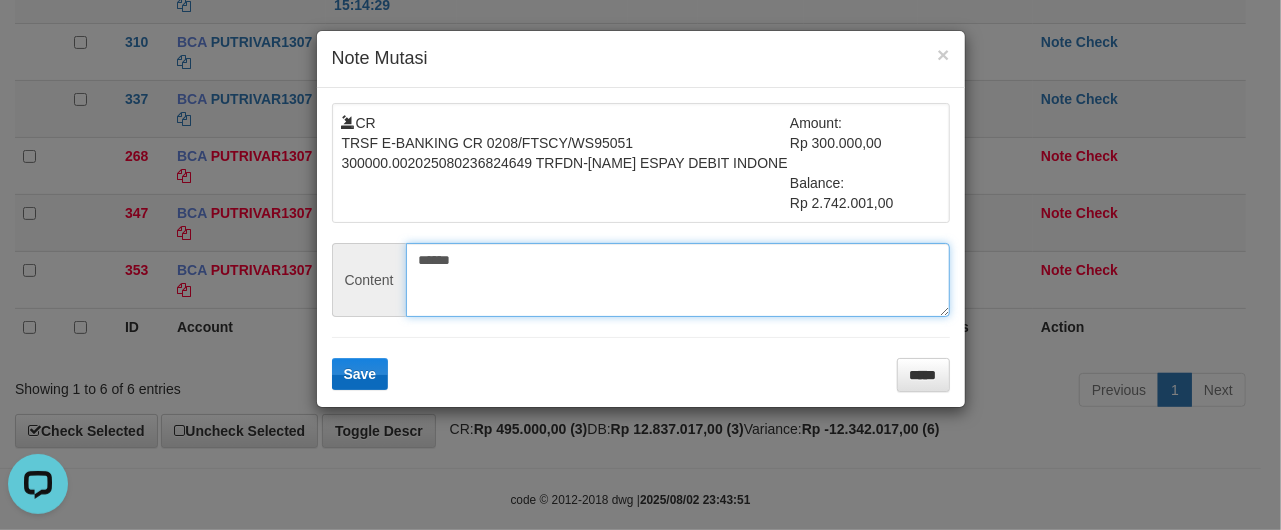 type on "******" 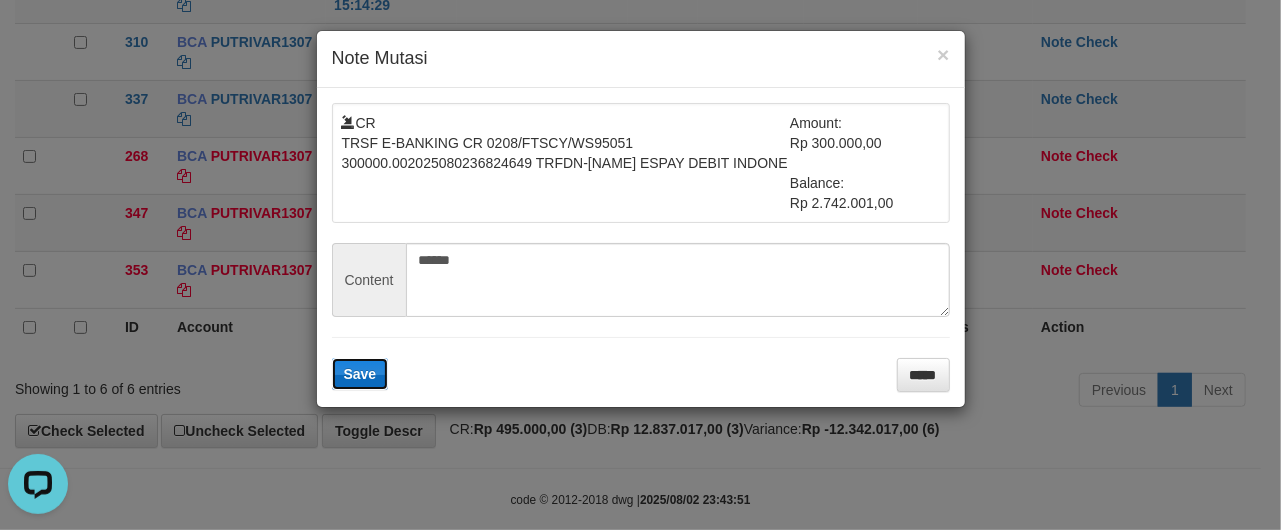 click on "Save" at bounding box center [360, 374] 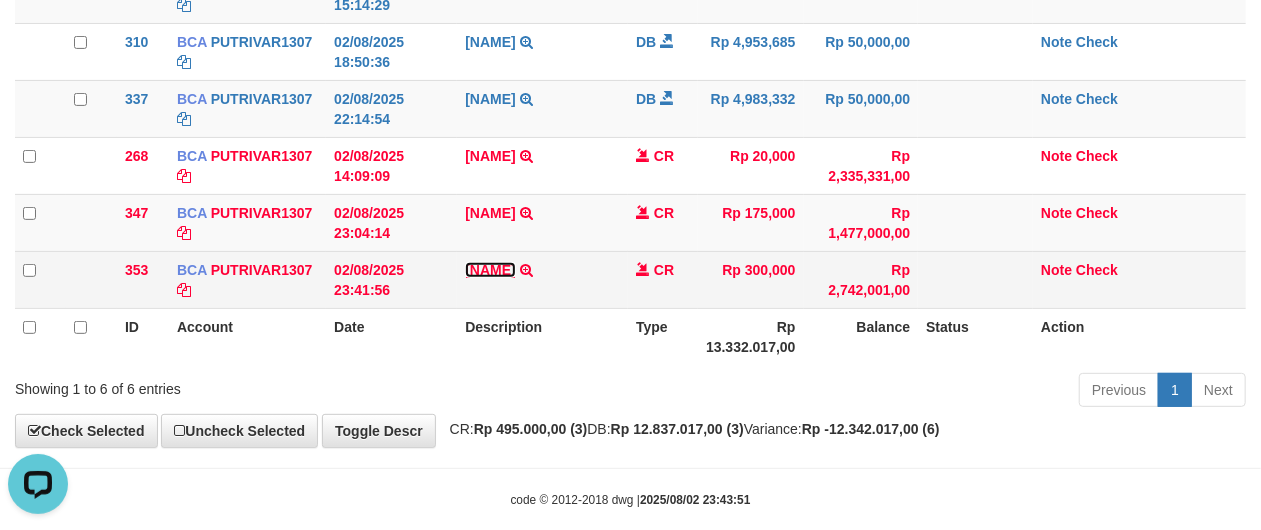 click on "TURAYAH" at bounding box center (490, 270) 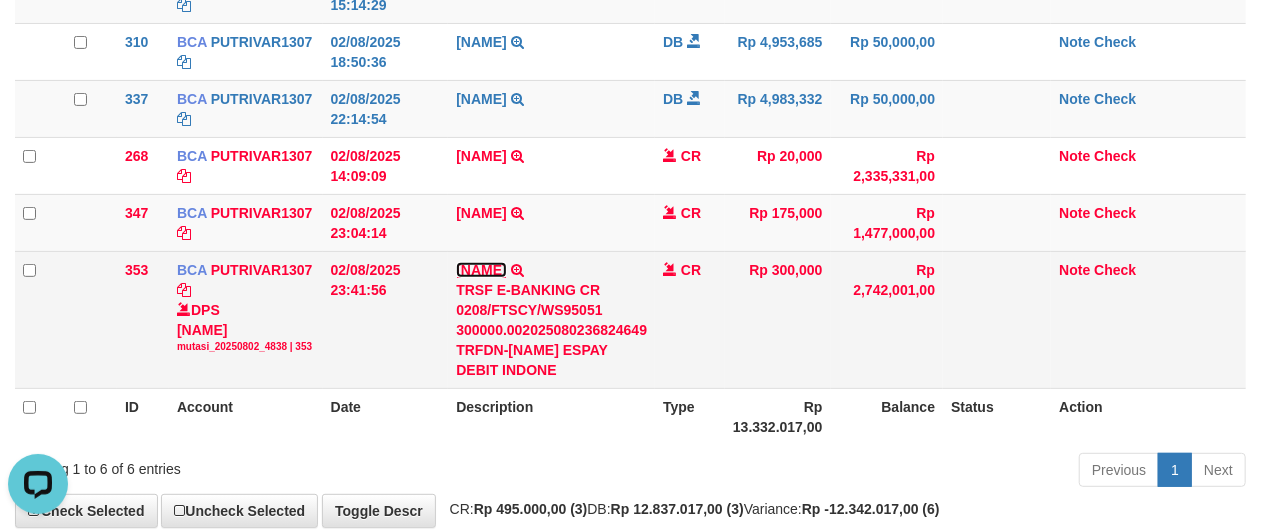 click on "TURAYAH" at bounding box center [481, 270] 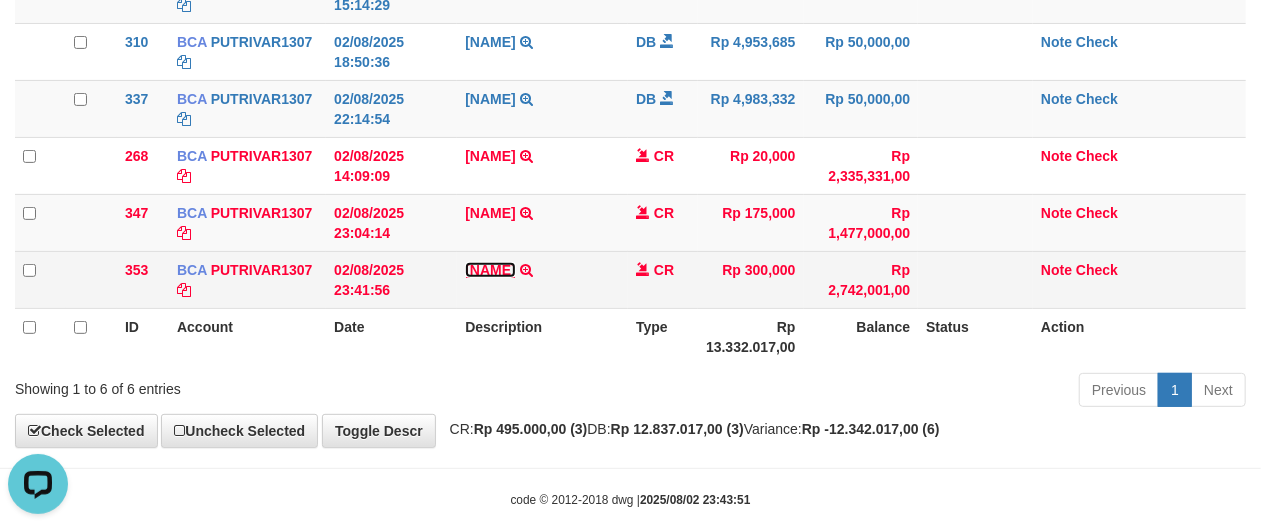 click on "TURAYAH" at bounding box center (490, 270) 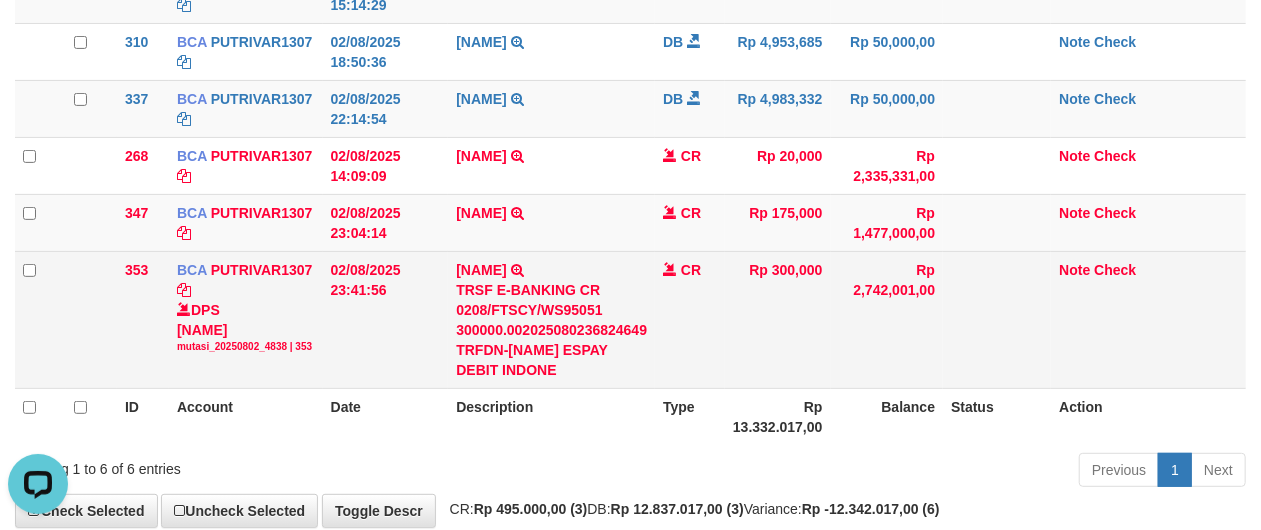 drag, startPoint x: 441, startPoint y: 350, endPoint x: 556, endPoint y: 377, distance: 118.12705 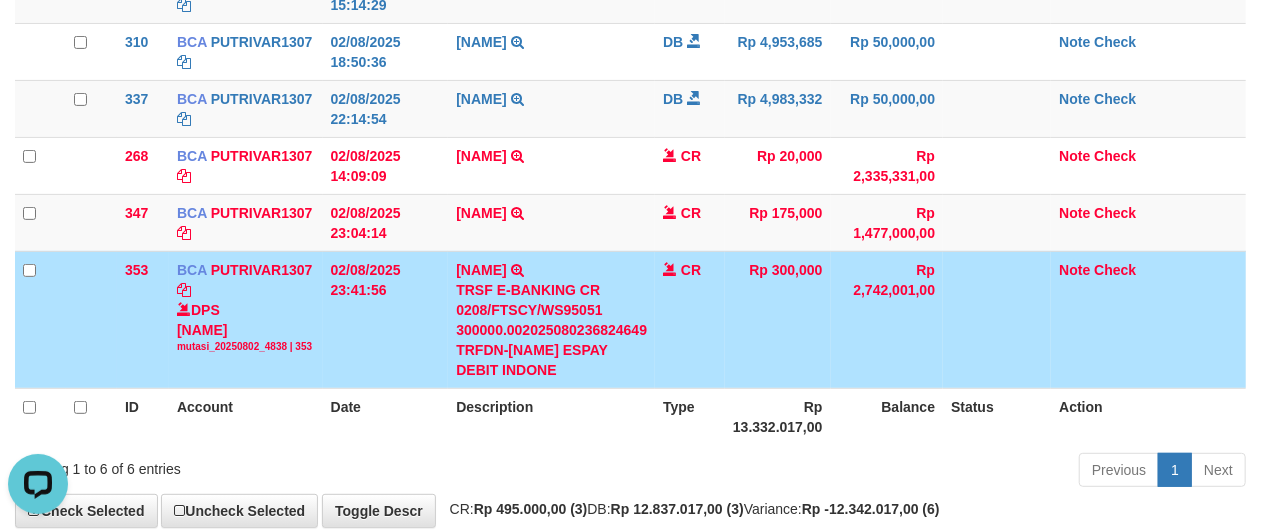 drag, startPoint x: 450, startPoint y: 353, endPoint x: 569, endPoint y: 381, distance: 122.24974 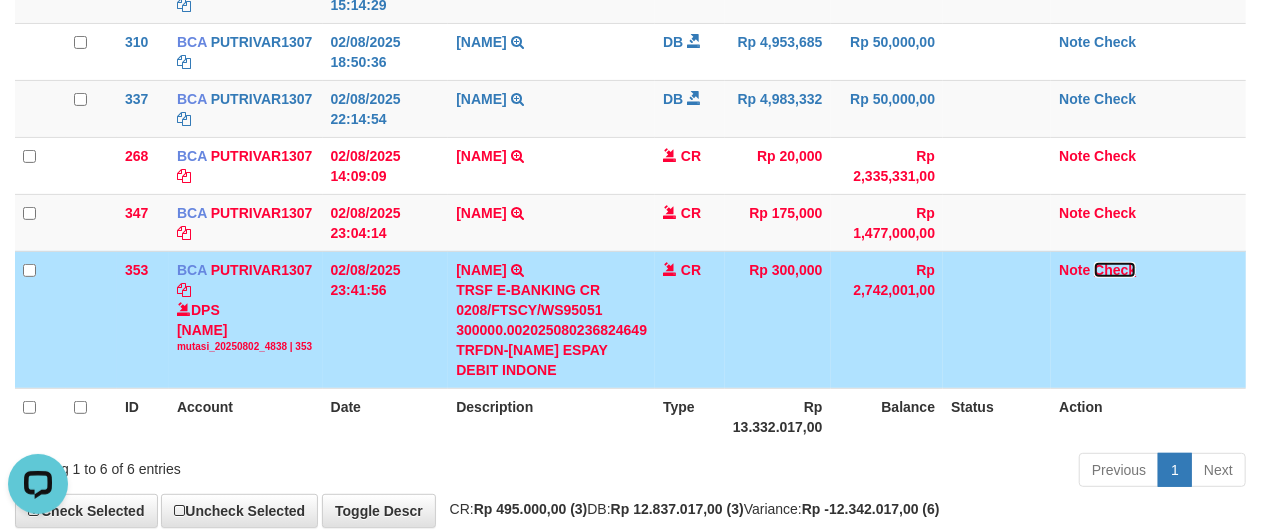 click on "Check" at bounding box center (1115, 270) 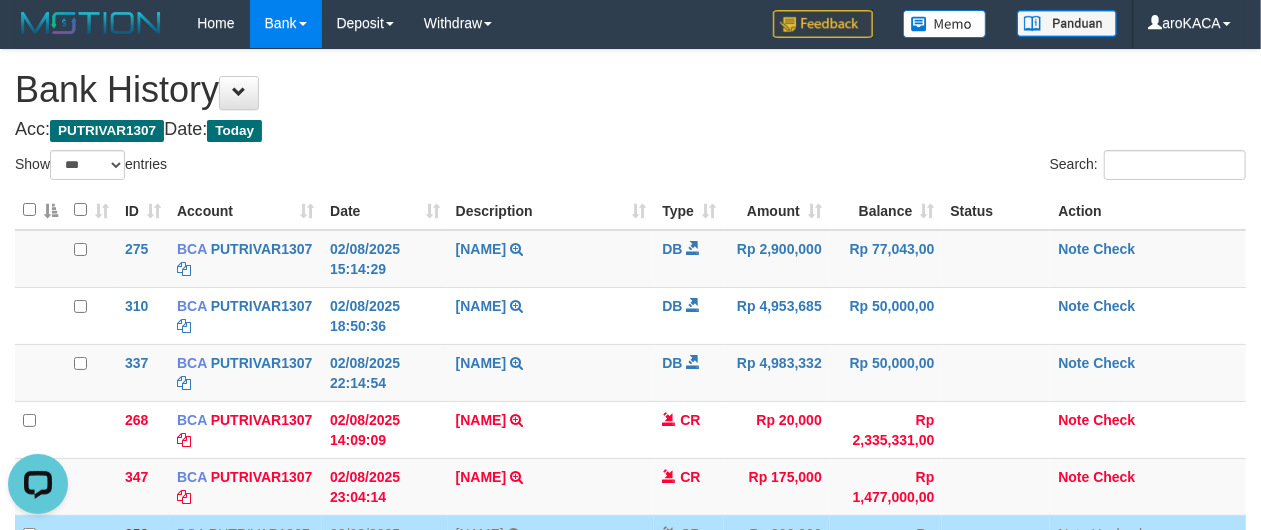 scroll, scrollTop: 0, scrollLeft: 0, axis: both 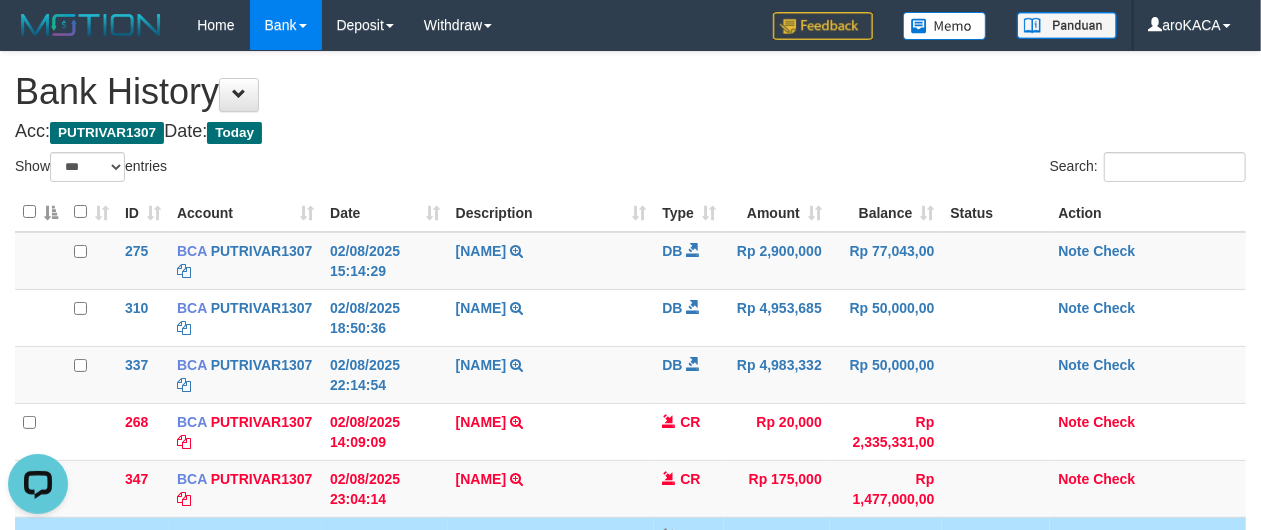 click on "**********" at bounding box center (630, 422) 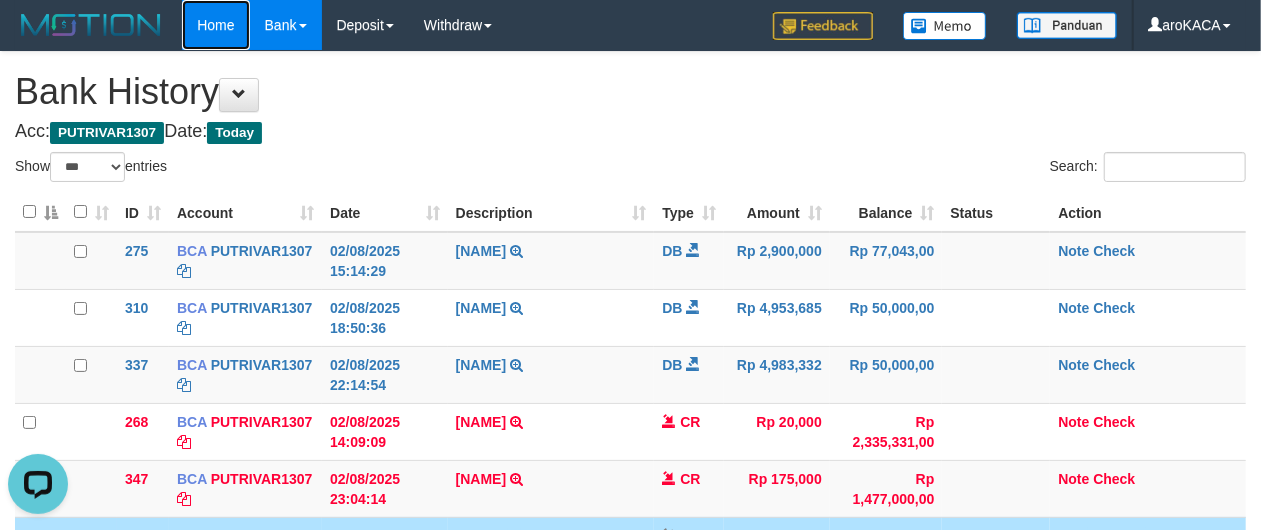 click on "Home" at bounding box center [215, 25] 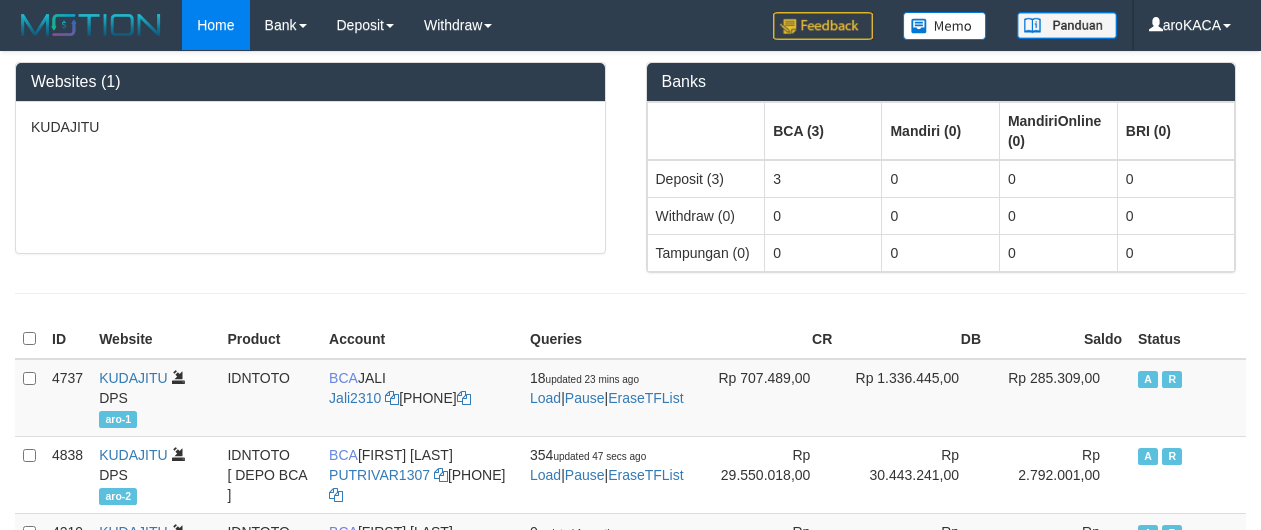 scroll, scrollTop: 0, scrollLeft: 0, axis: both 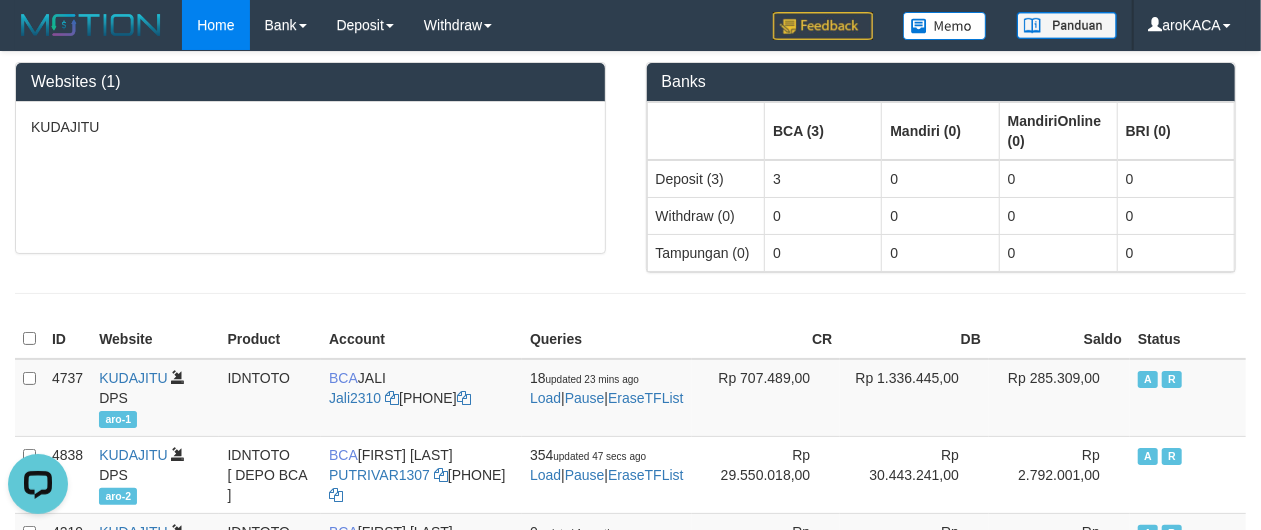 click at bounding box center [630, 293] 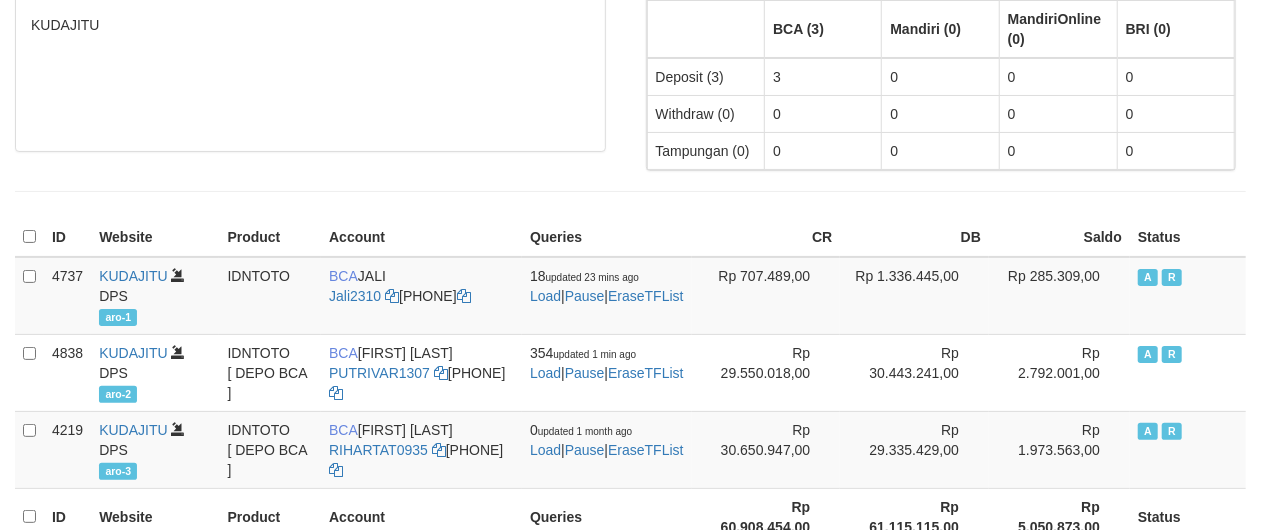 scroll, scrollTop: 133, scrollLeft: 0, axis: vertical 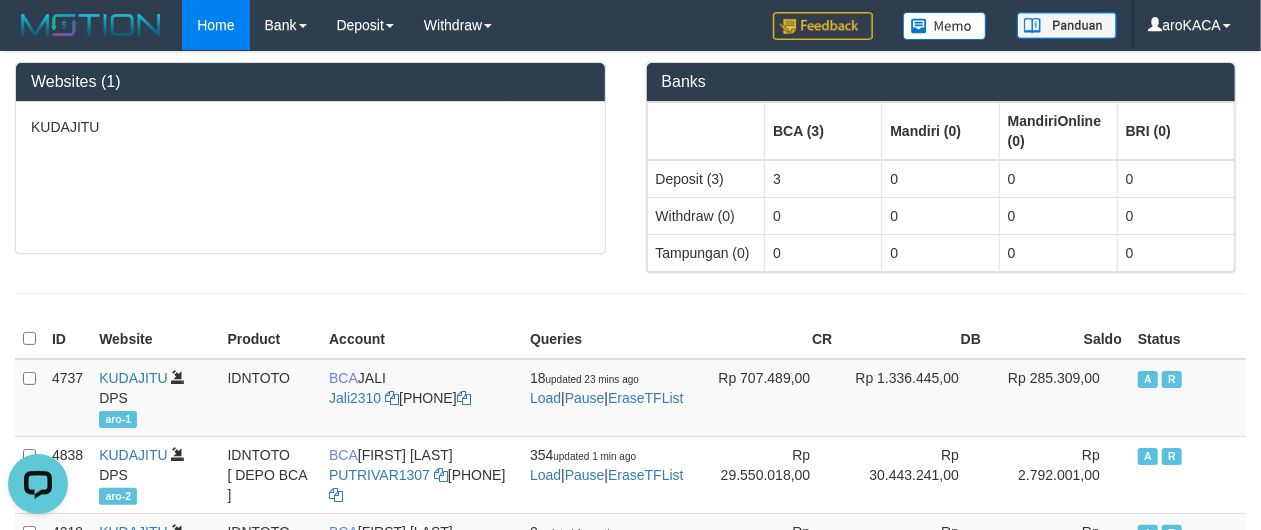 click on "KUDAJITU" at bounding box center (310, 177) 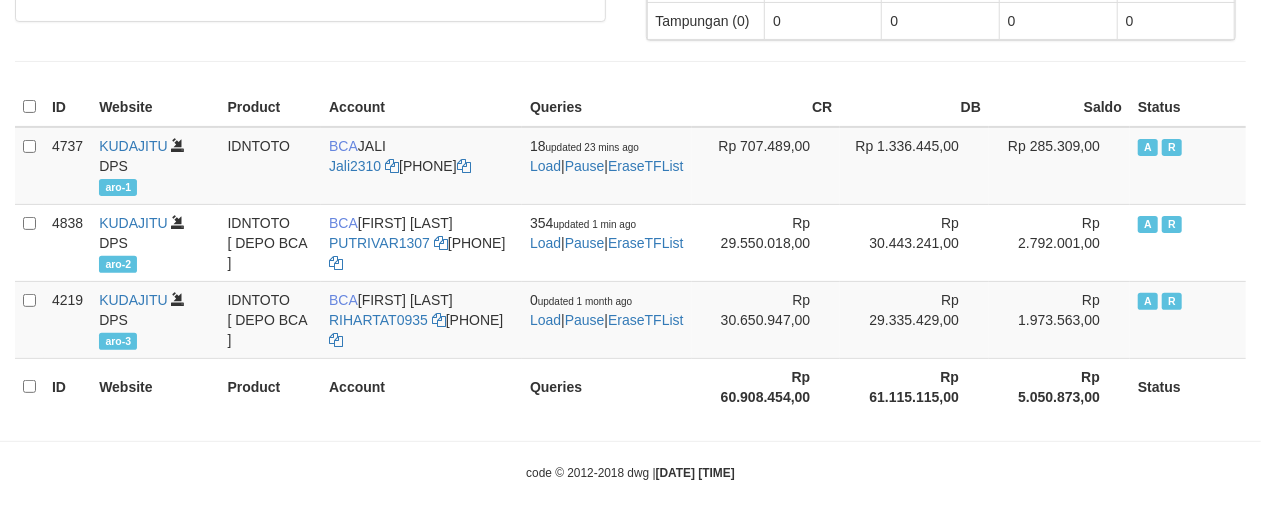 scroll, scrollTop: 236, scrollLeft: 0, axis: vertical 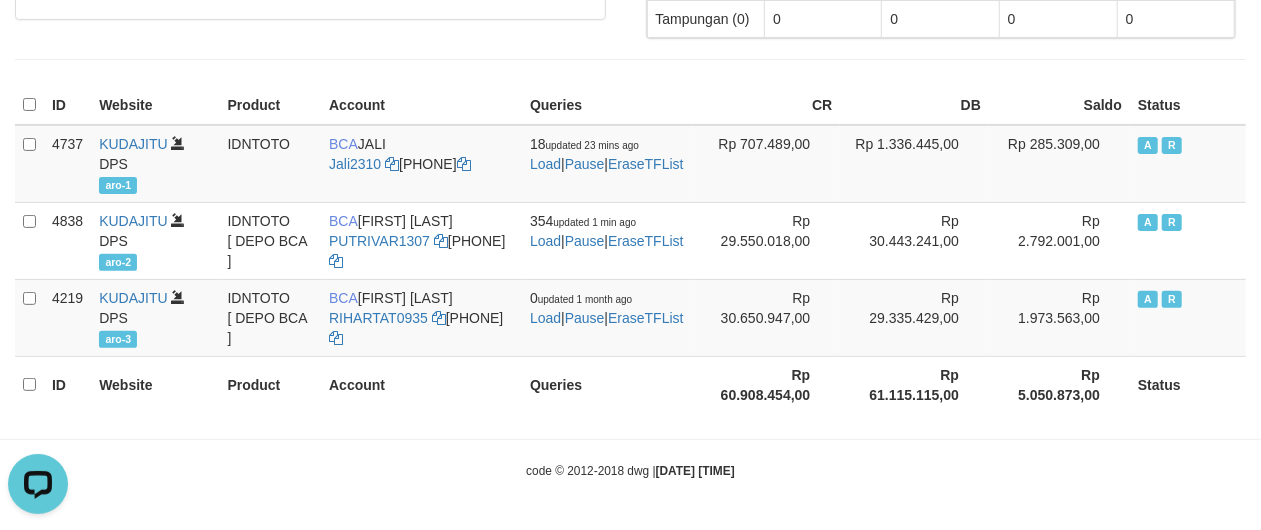 click on "code © 2012-2018 dwg |  2025/08/02 23:44:57" at bounding box center (630, 470) 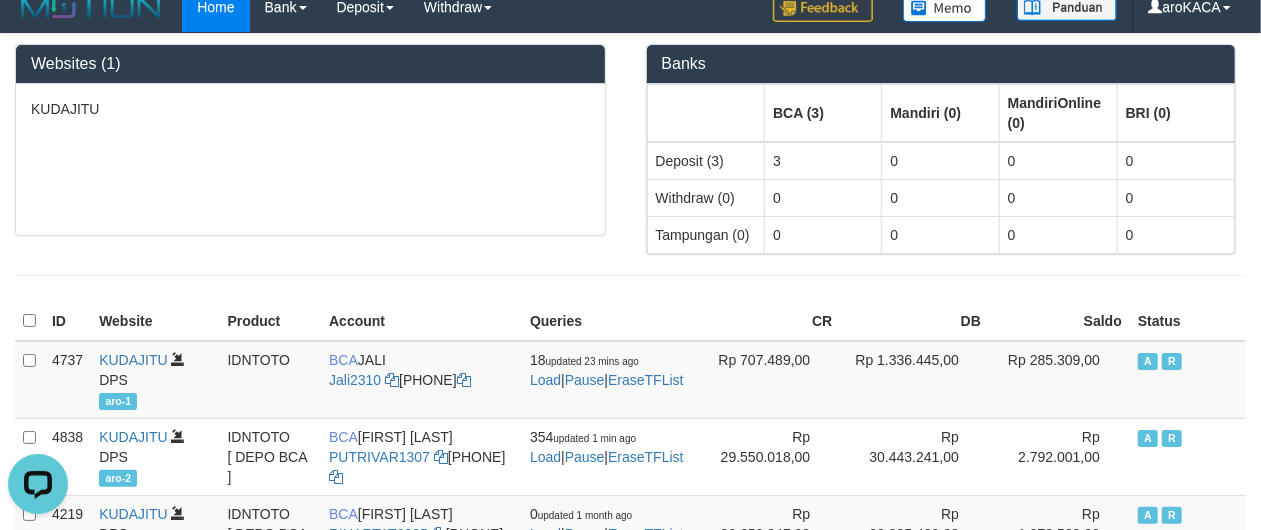 scroll, scrollTop: 0, scrollLeft: 0, axis: both 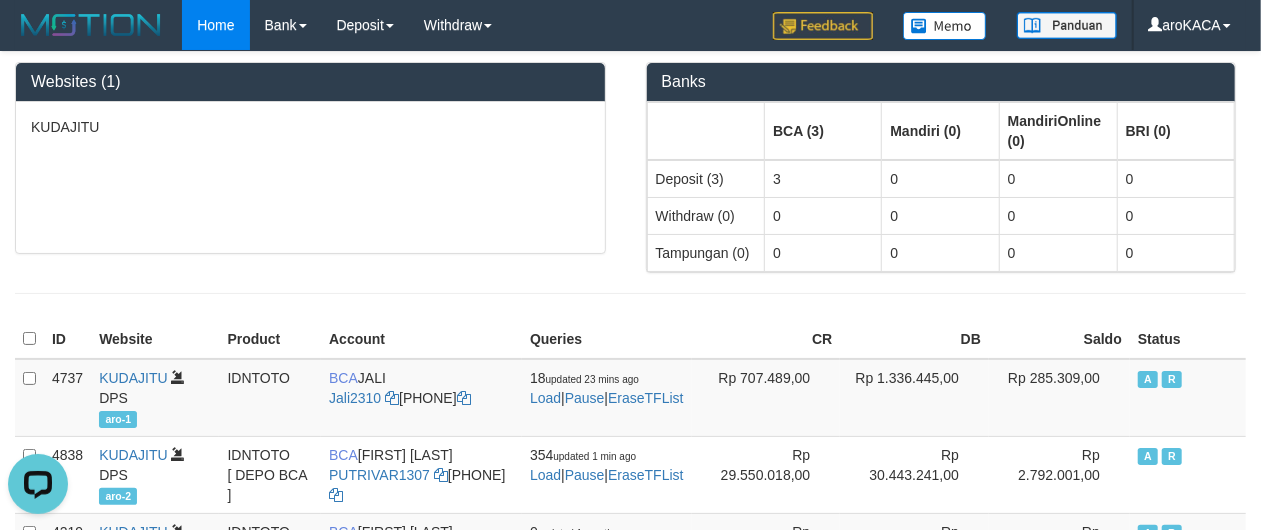 click at bounding box center (630, 293) 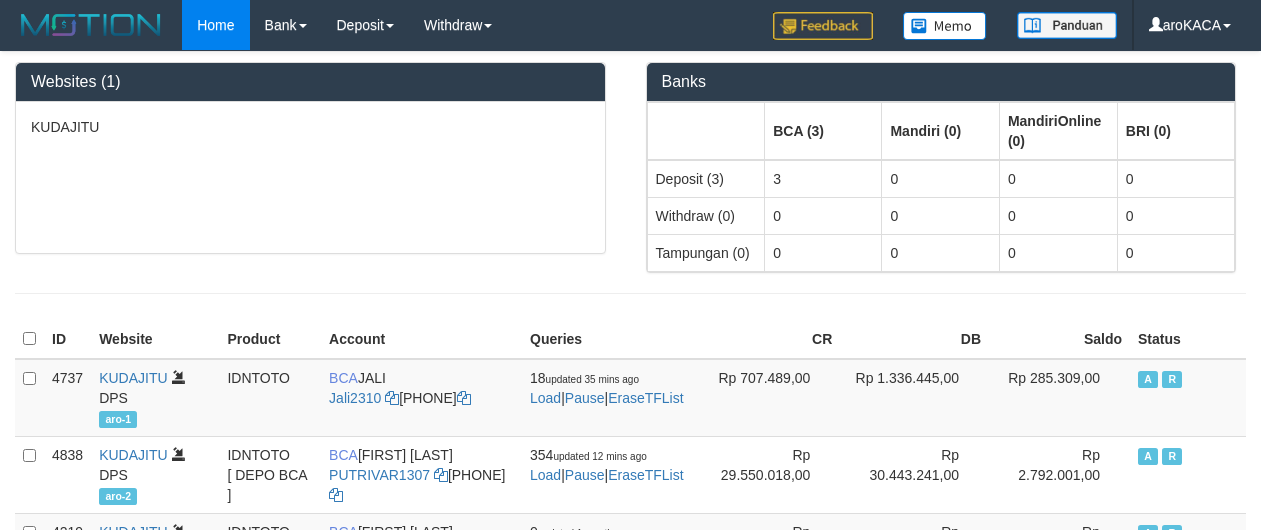 scroll, scrollTop: 0, scrollLeft: 0, axis: both 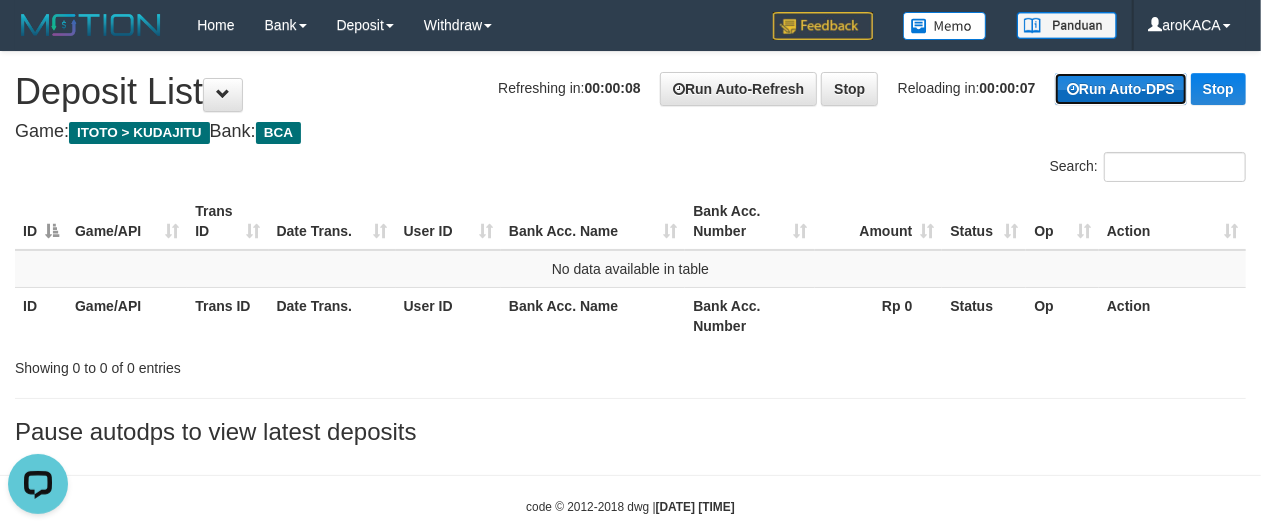 click on "Run Auto-DPS" at bounding box center (1121, 89) 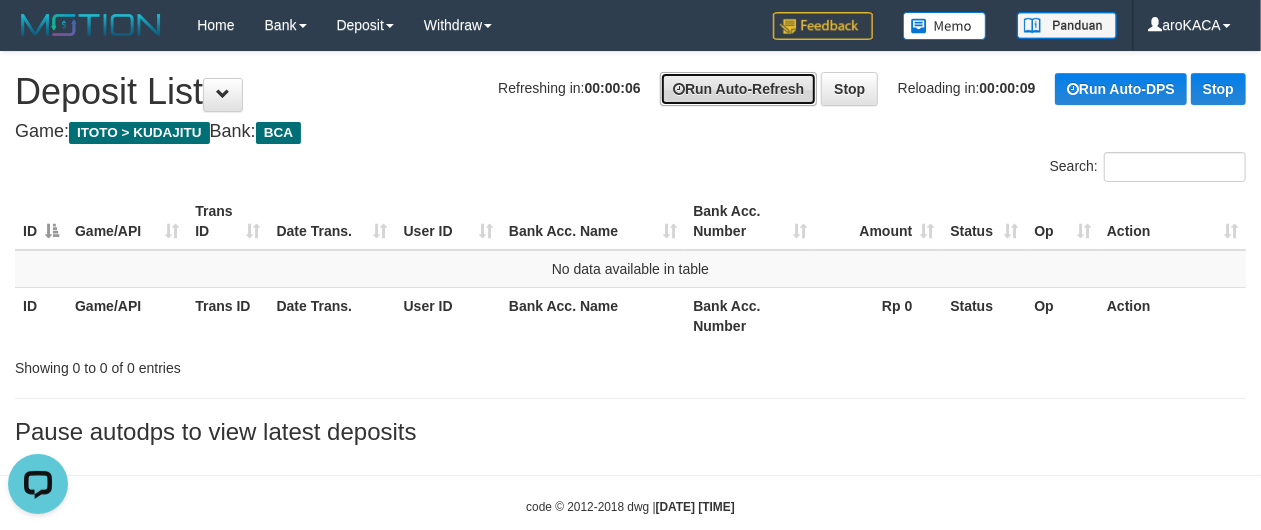click on "Run Auto-Refresh" at bounding box center [738, 89] 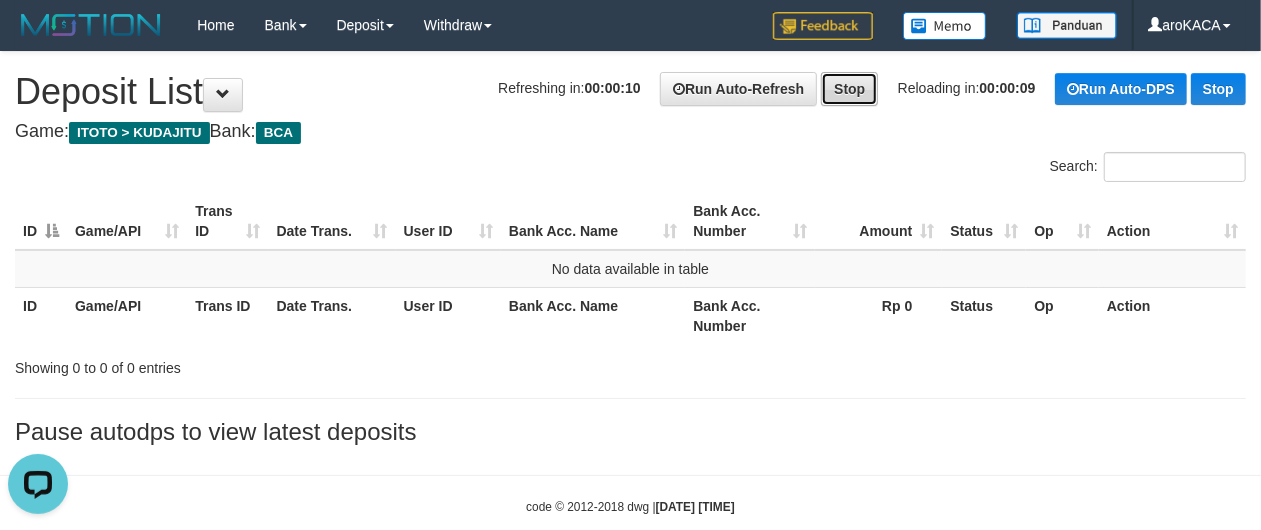 click on "Stop" at bounding box center (849, 89) 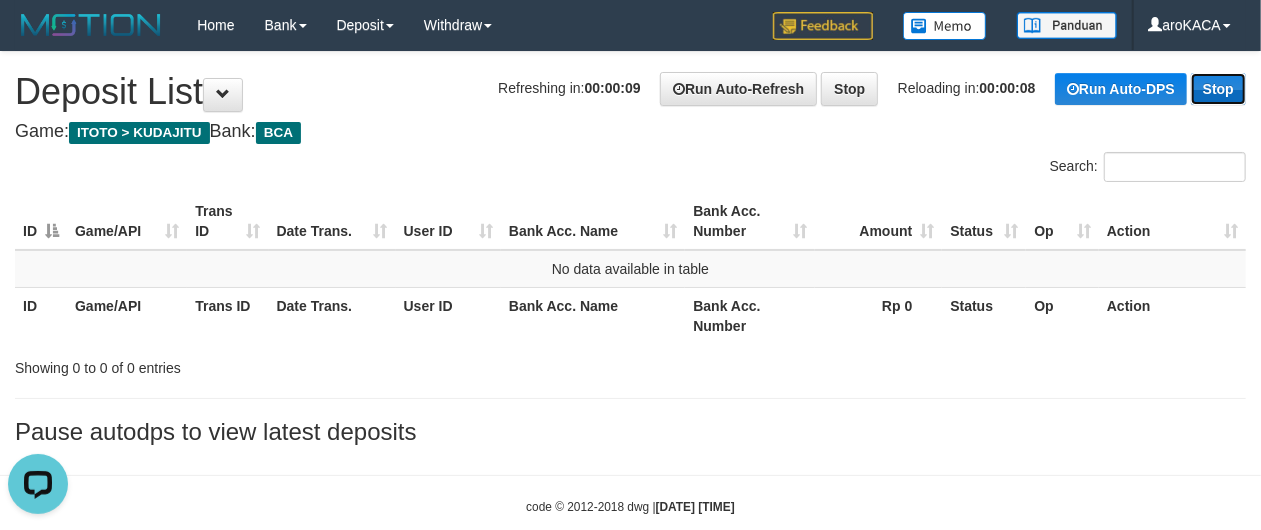 click on "Stop" at bounding box center (1218, 89) 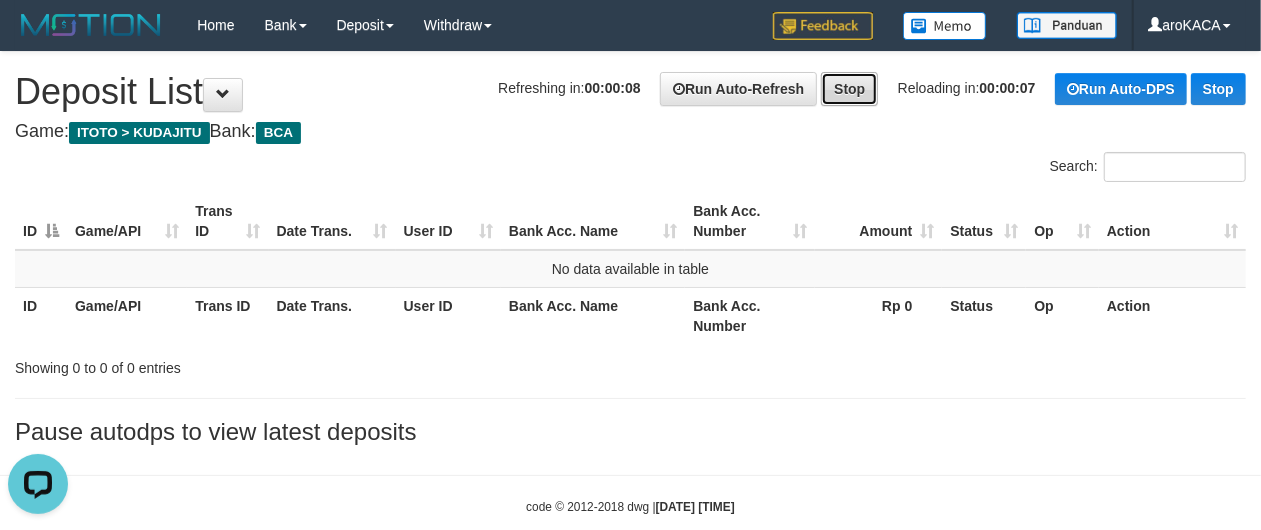 click on "Stop" at bounding box center [849, 89] 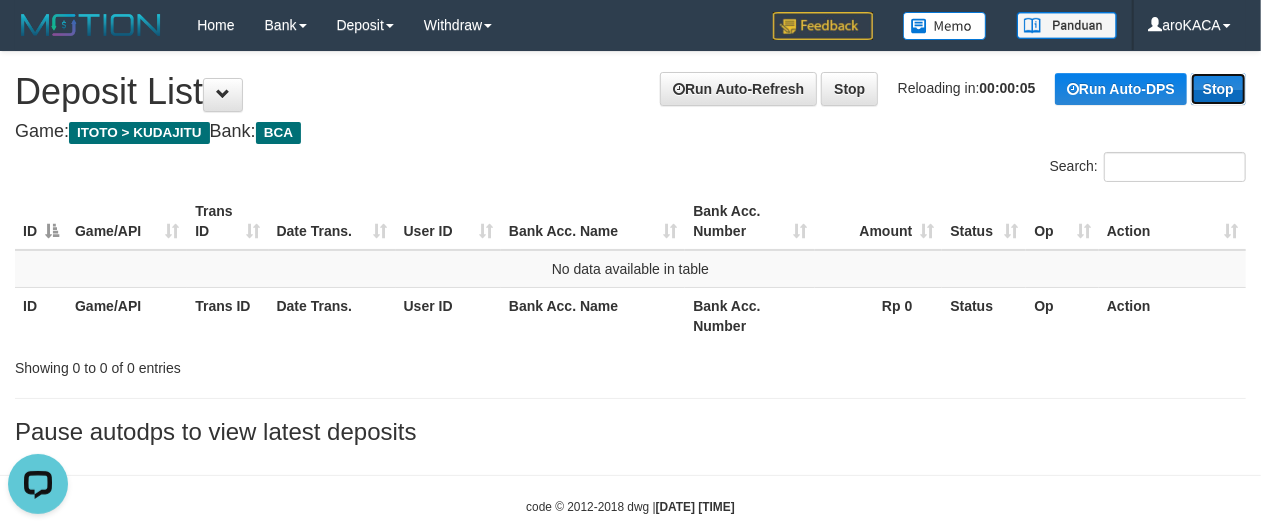 click on "Stop" at bounding box center [1218, 89] 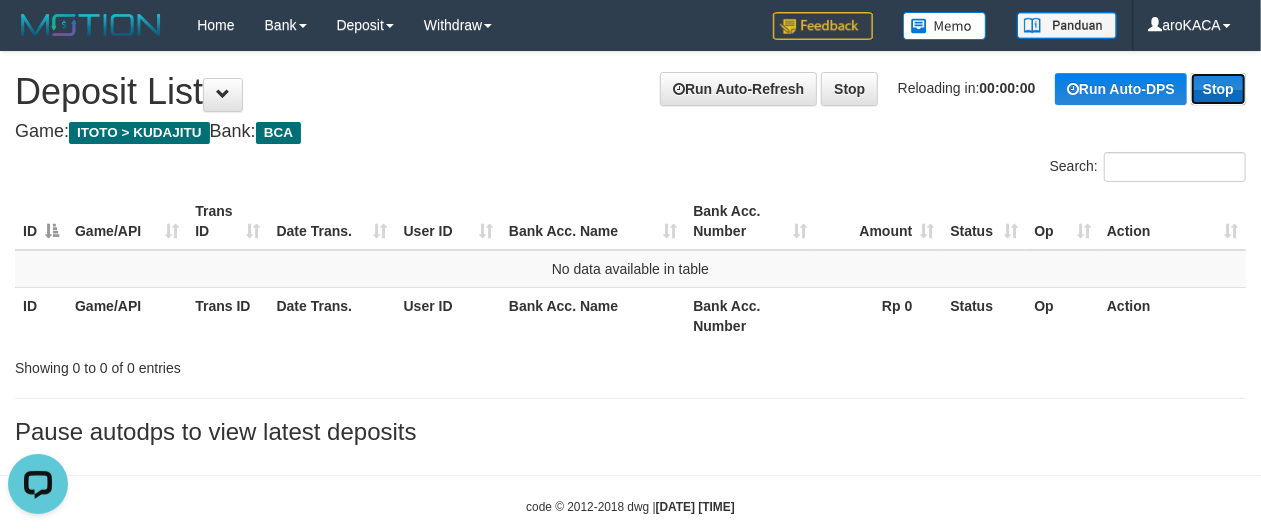 click on "Stop" at bounding box center (1218, 89) 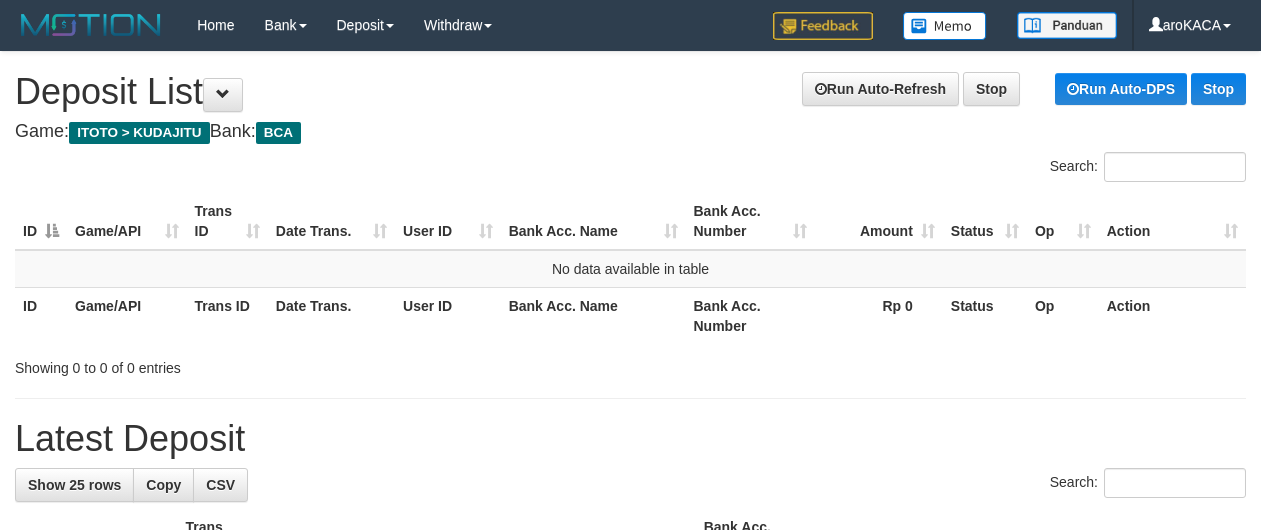 scroll, scrollTop: 0, scrollLeft: 0, axis: both 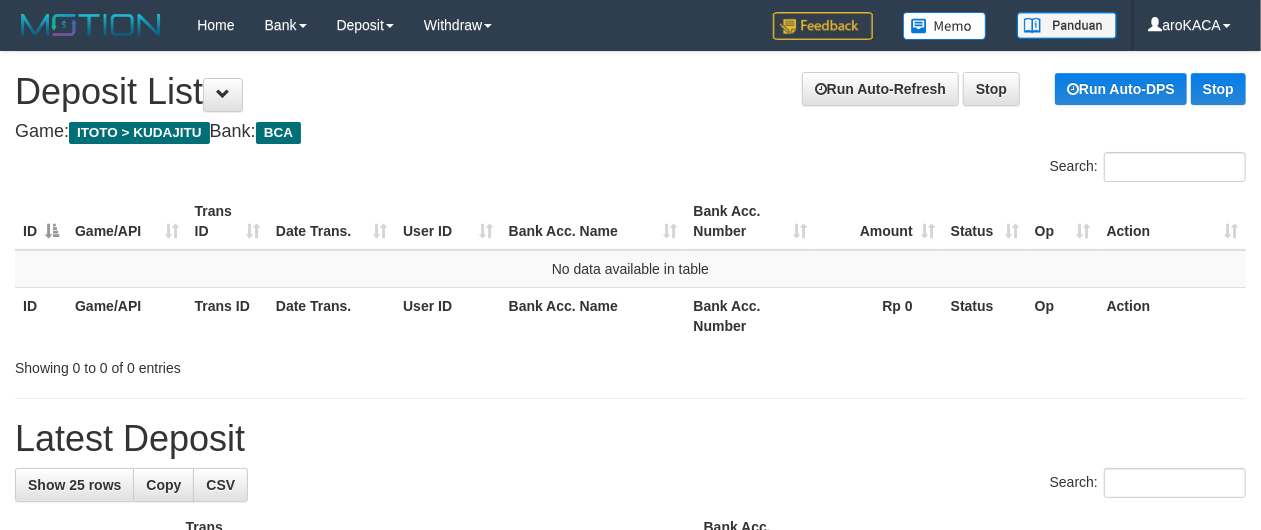 click on "**********" at bounding box center [630, 1088] 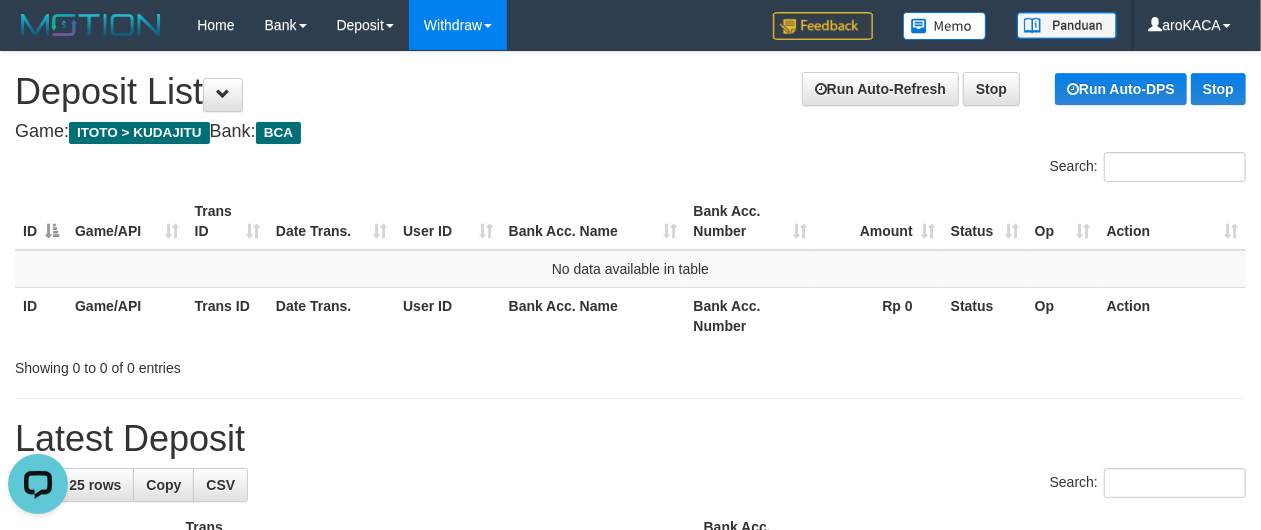 scroll, scrollTop: 0, scrollLeft: 0, axis: both 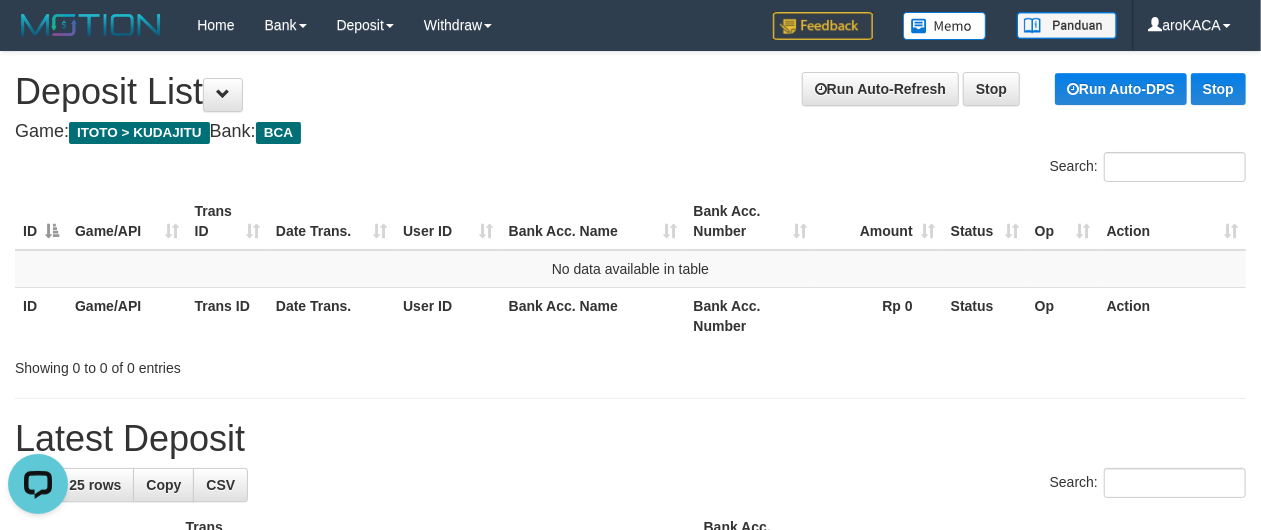 click on "Search:" at bounding box center [630, 169] 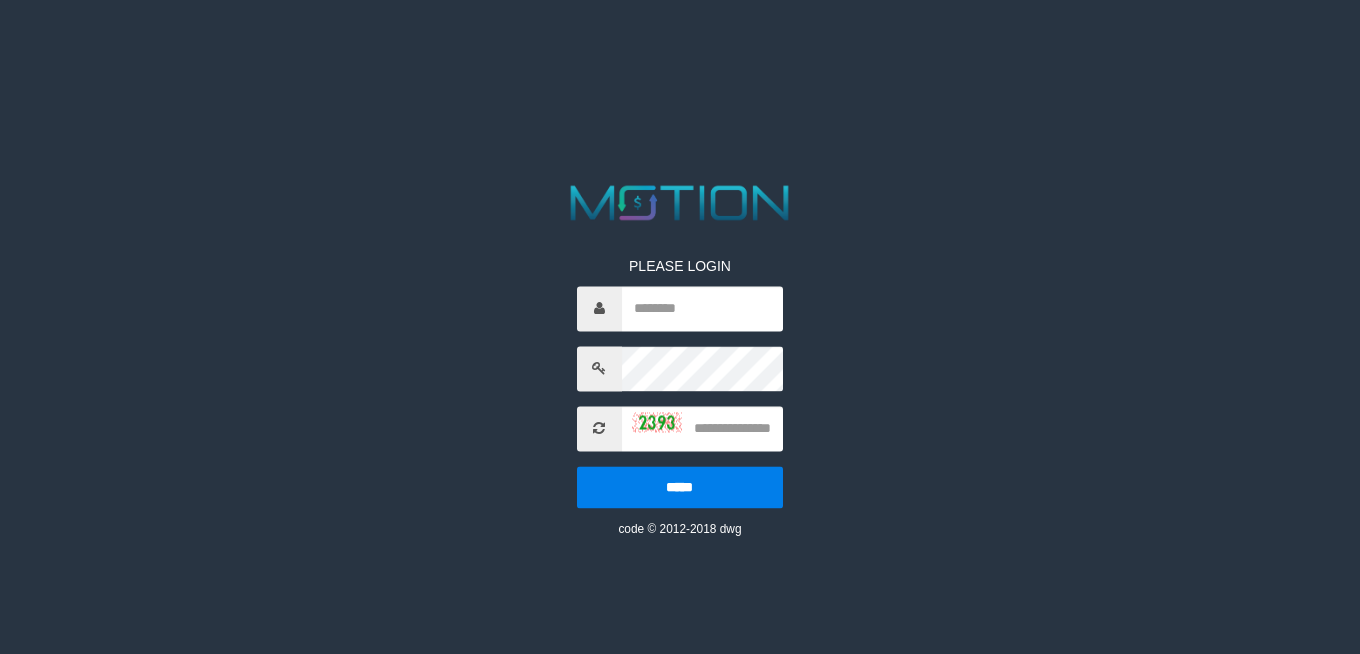 scroll, scrollTop: 0, scrollLeft: 0, axis: both 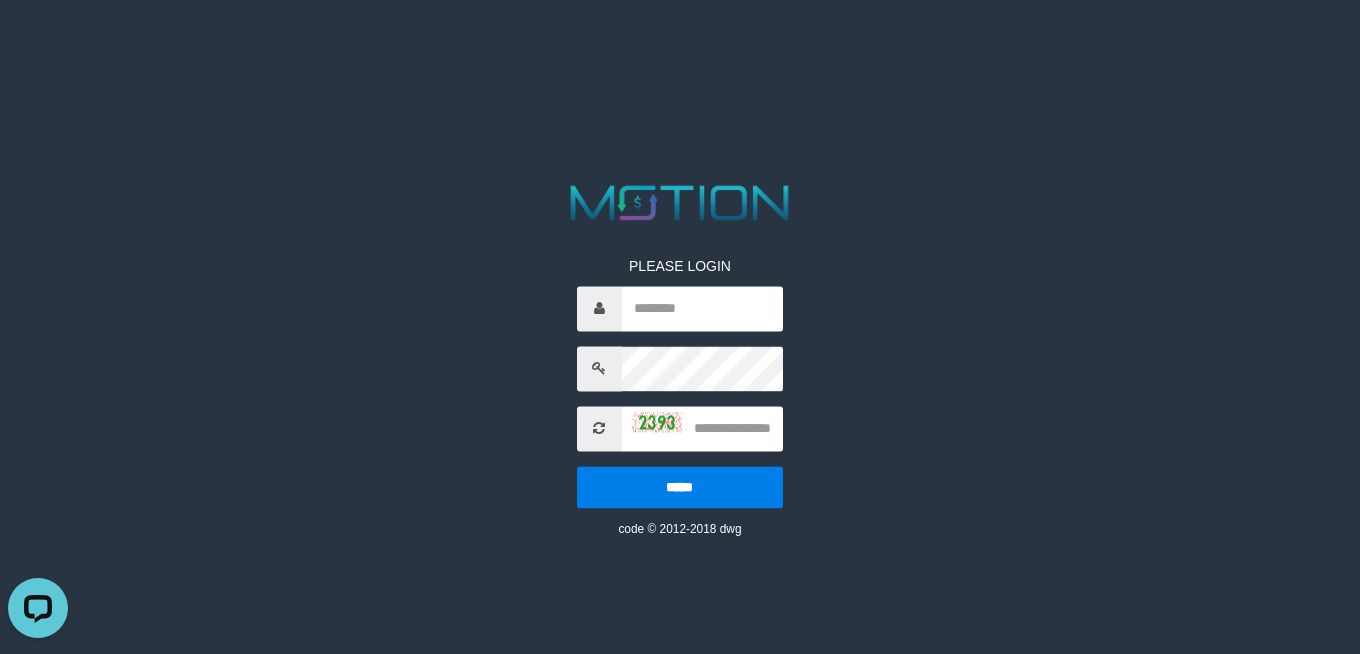 click on "PLEASE LOGIN
*****
code © 2012-2018 dwg" at bounding box center (680, 358) 